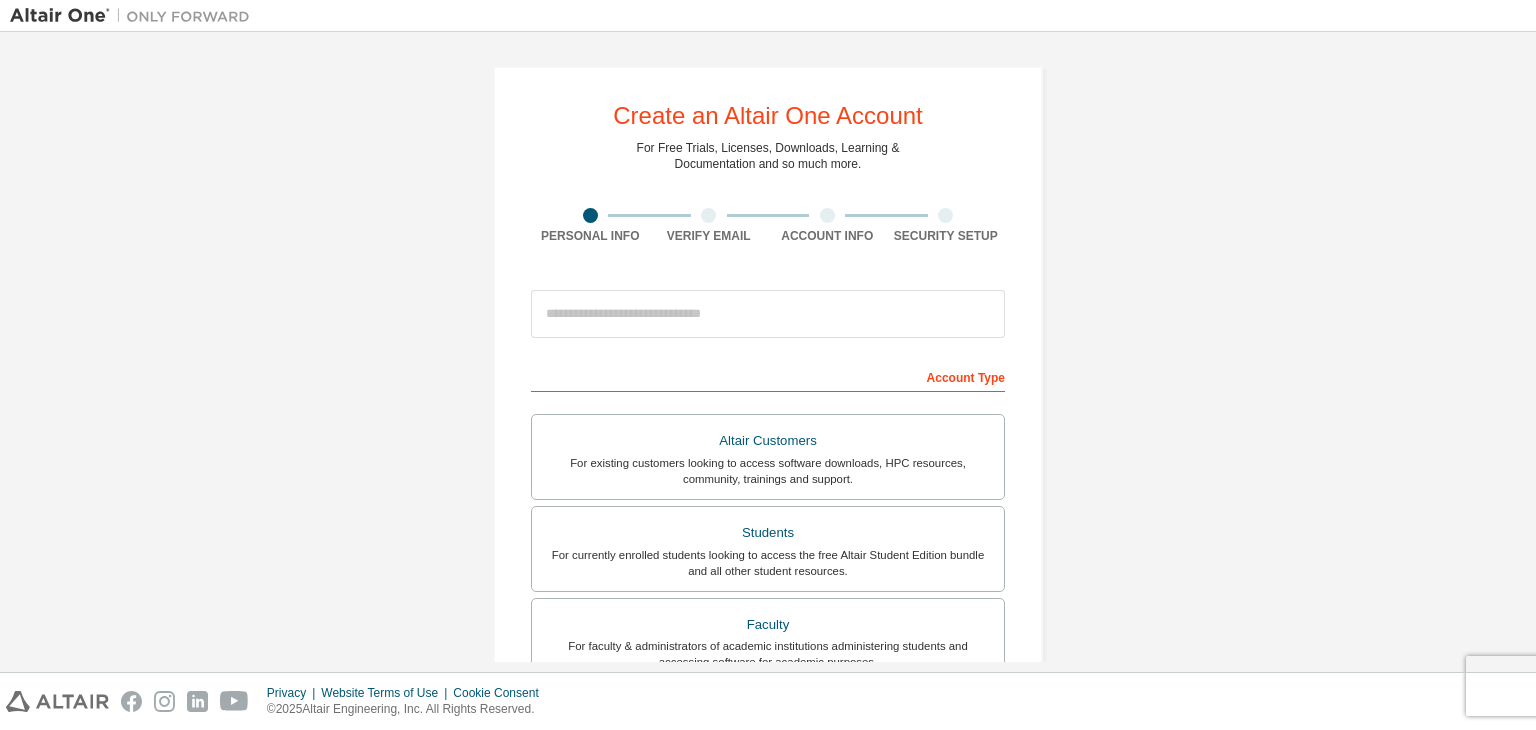 scroll, scrollTop: 0, scrollLeft: 0, axis: both 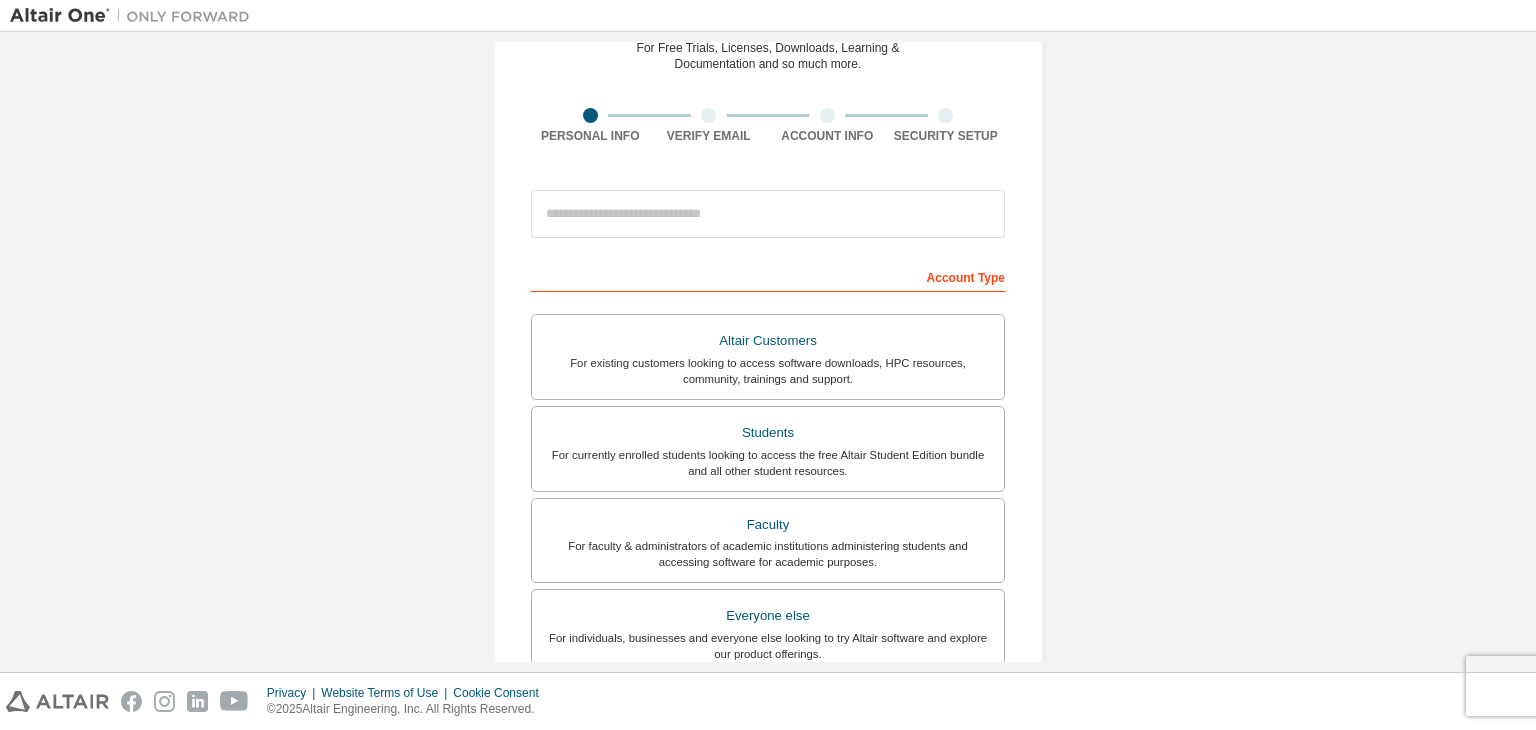 drag, startPoint x: 703, startPoint y: 241, endPoint x: 702, endPoint y: 202, distance: 39.012817 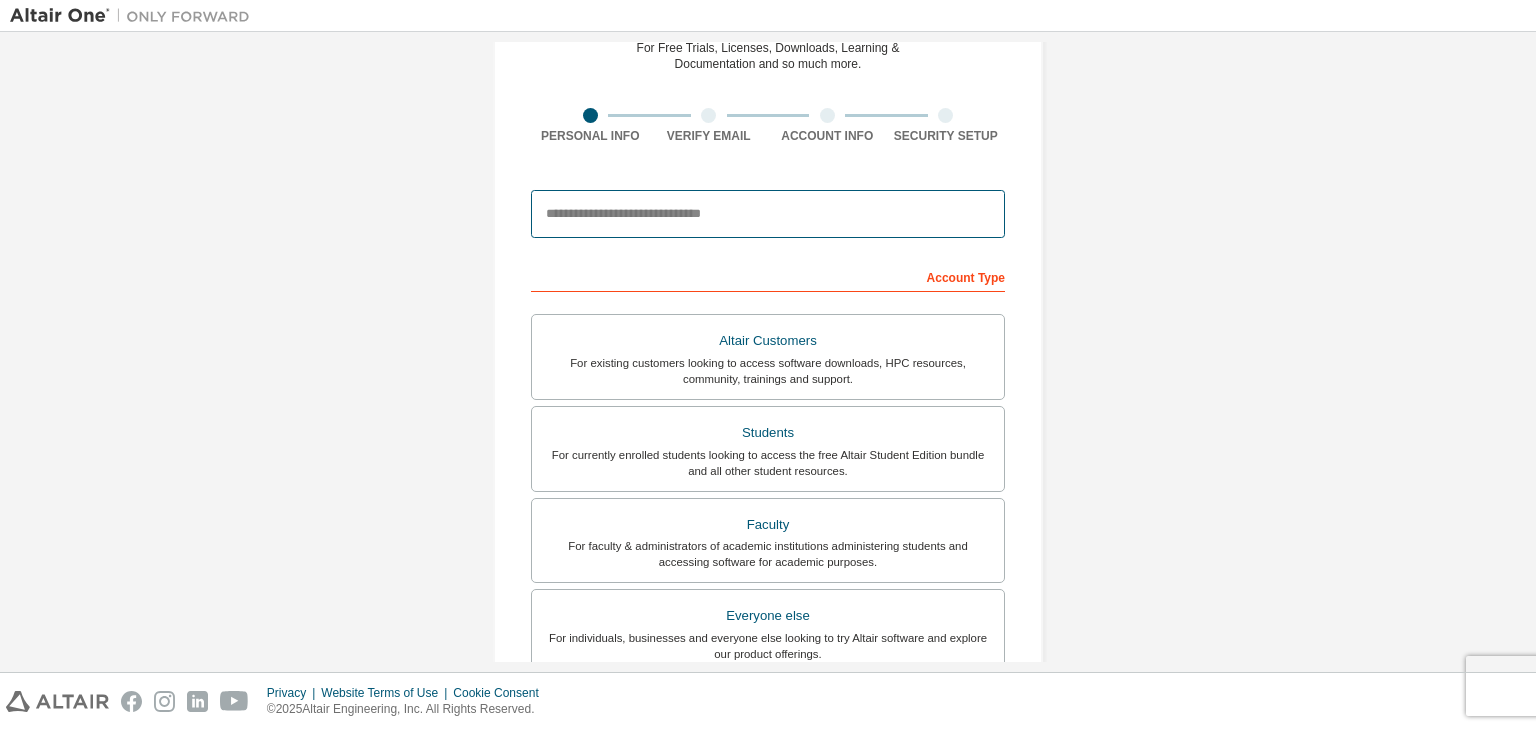 click at bounding box center [768, 214] 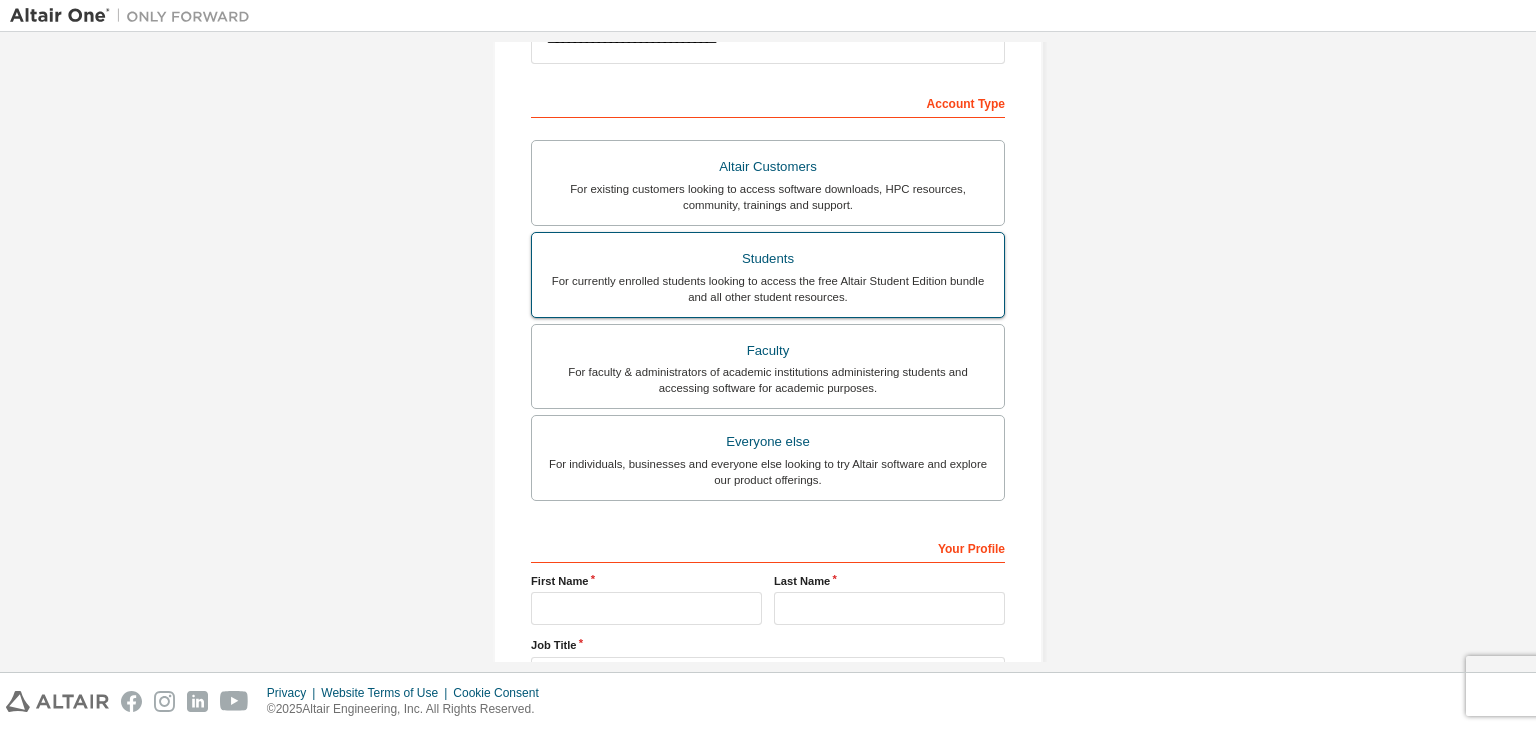 click on "Altair Customers For existing customers looking to access software downloads, HPC resources, community, trainings and support. Students For currently enrolled students looking to access the free Altair Student Edition bundle and all other student resources. Faculty For faculty & administrators of academic institutions administering students and accessing software for academic purposes. Everyone else For individuals, businesses and everyone else looking to try Altair software and explore our product offerings." at bounding box center [768, 323] 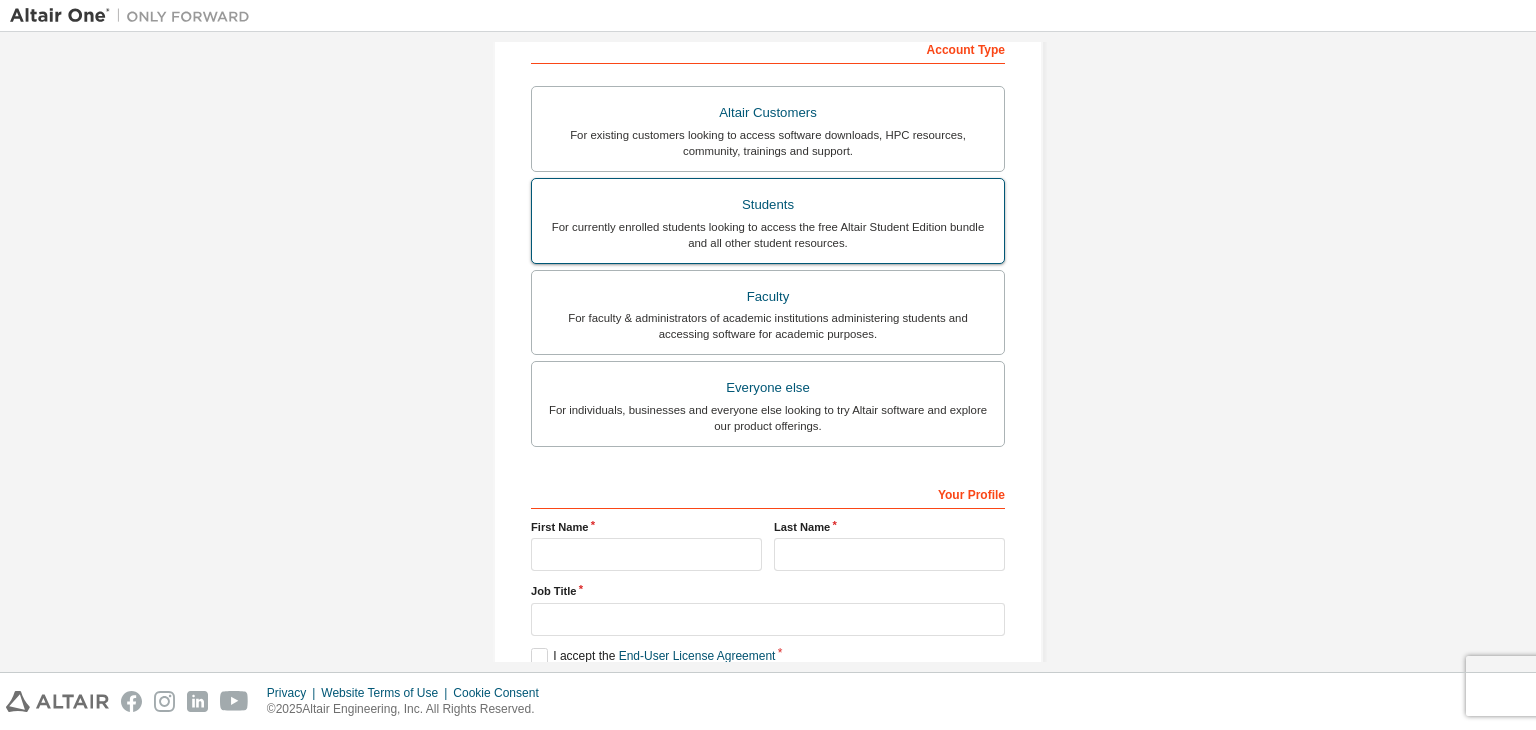 scroll, scrollTop: 400, scrollLeft: 0, axis: vertical 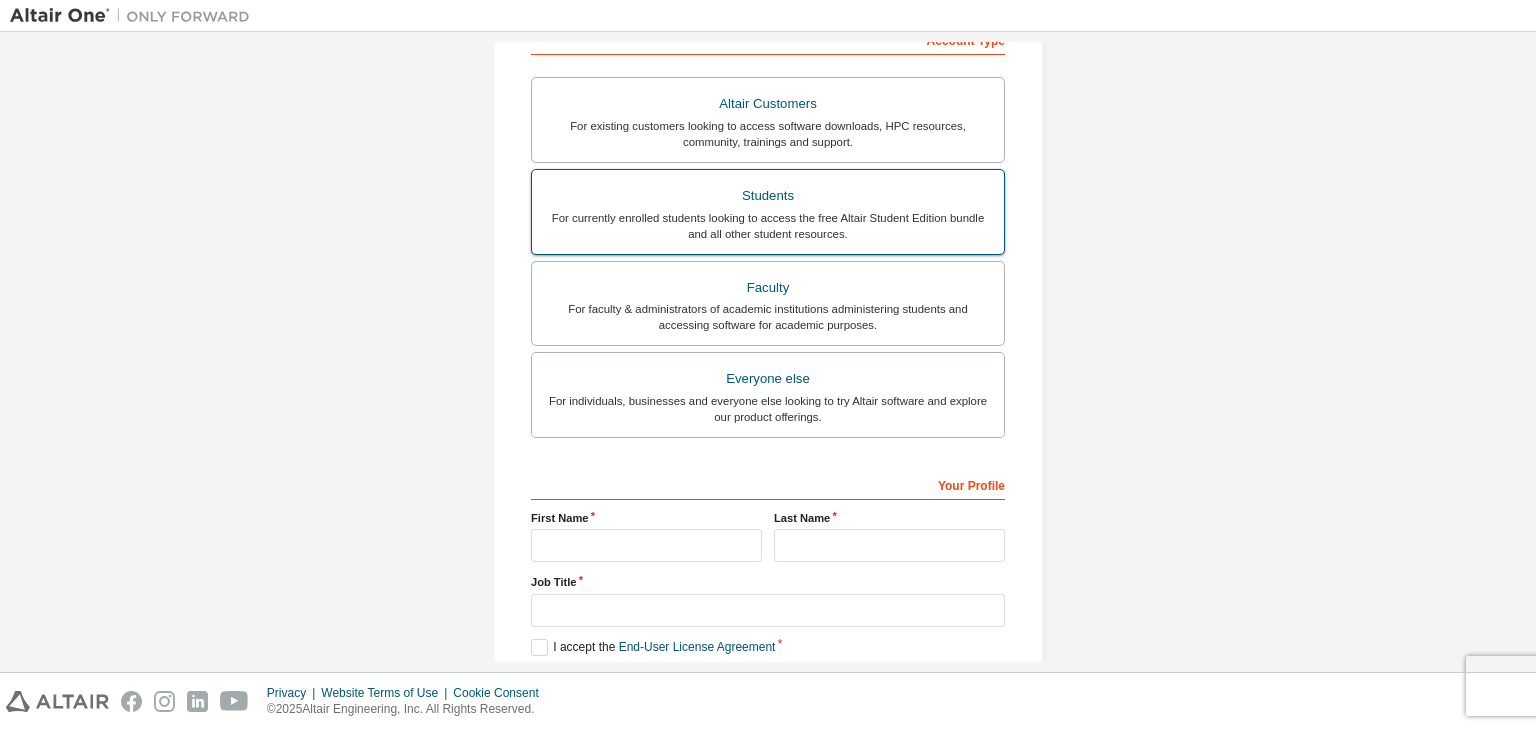 click on "For currently enrolled students looking to access the free Altair Student Edition bundle and all other student resources." at bounding box center [768, 226] 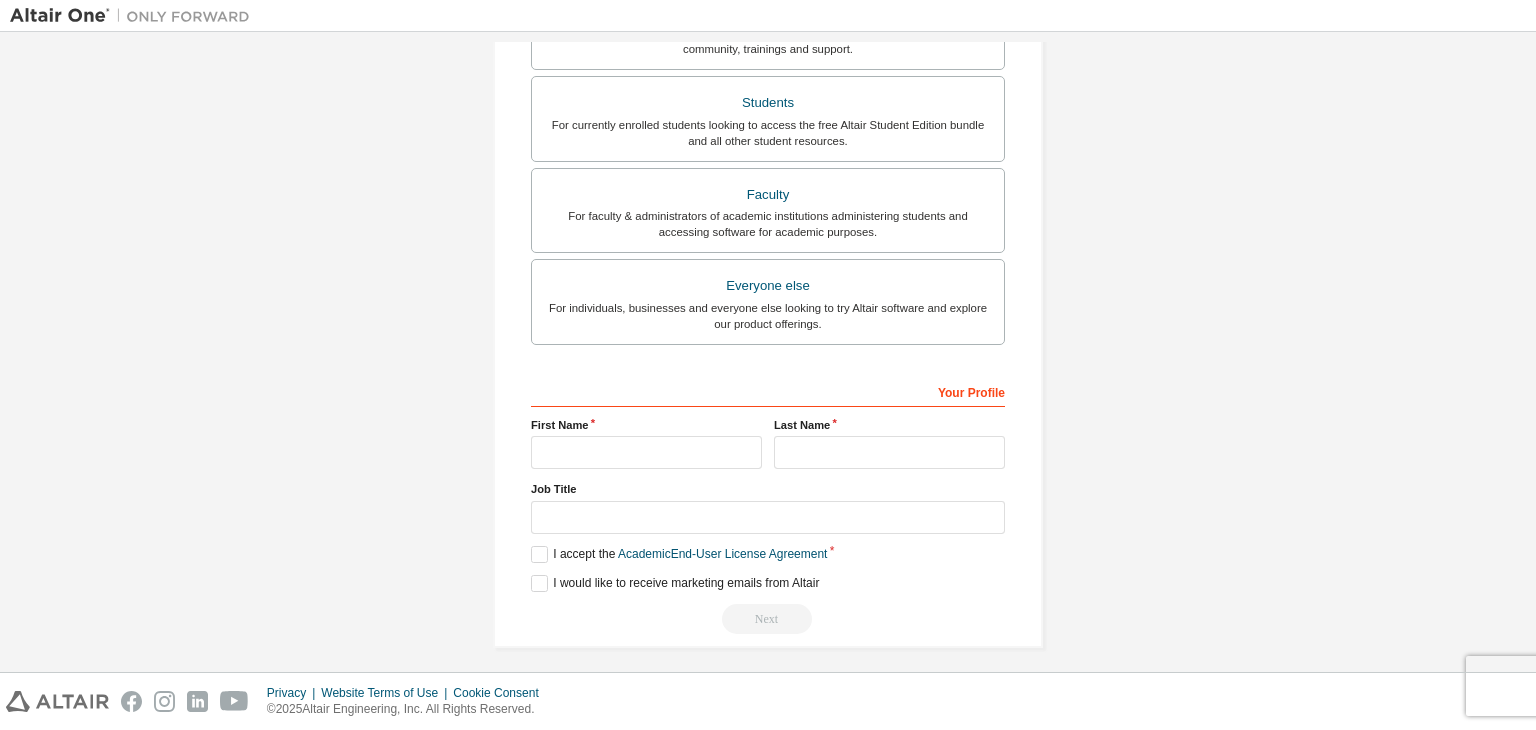 scroll, scrollTop: 498, scrollLeft: 0, axis: vertical 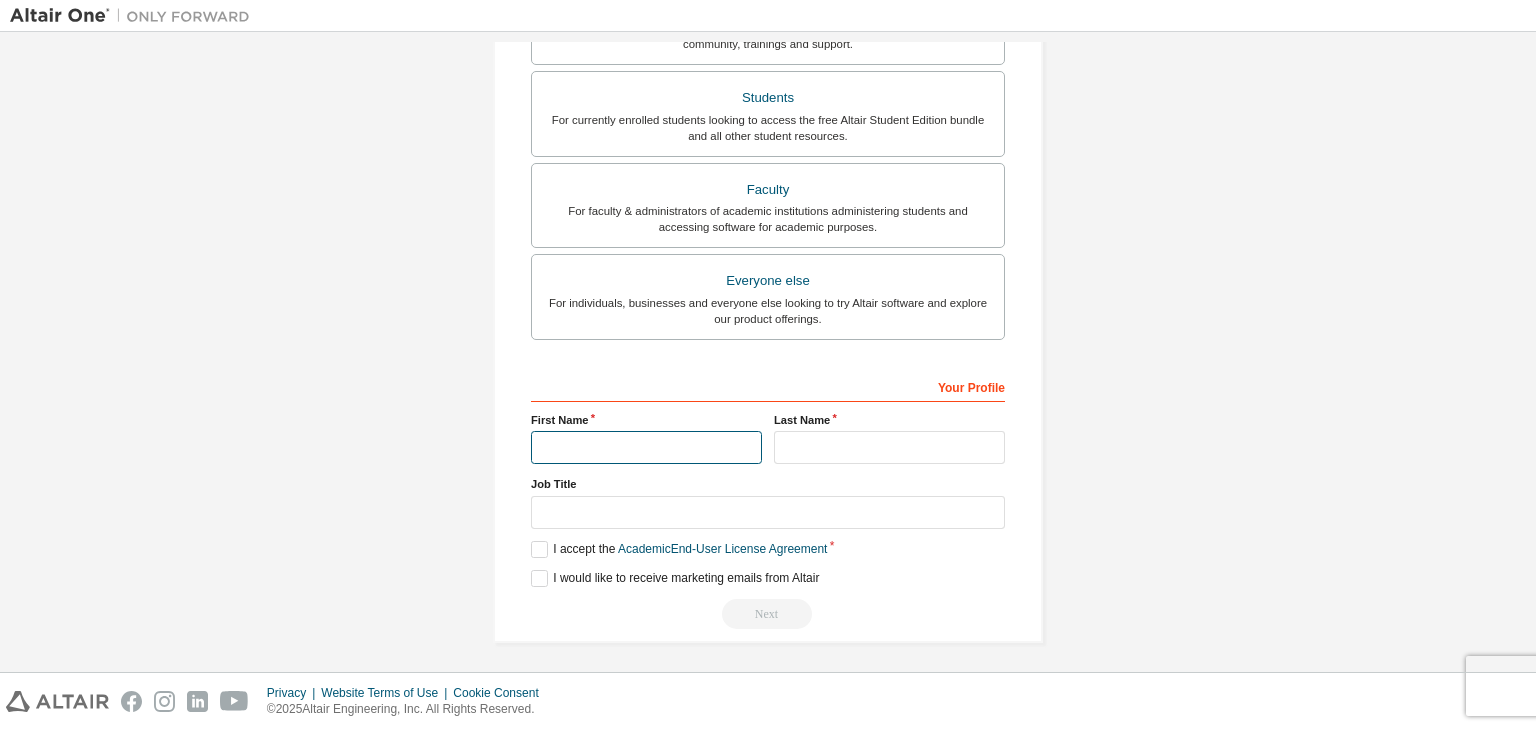 click at bounding box center [646, 447] 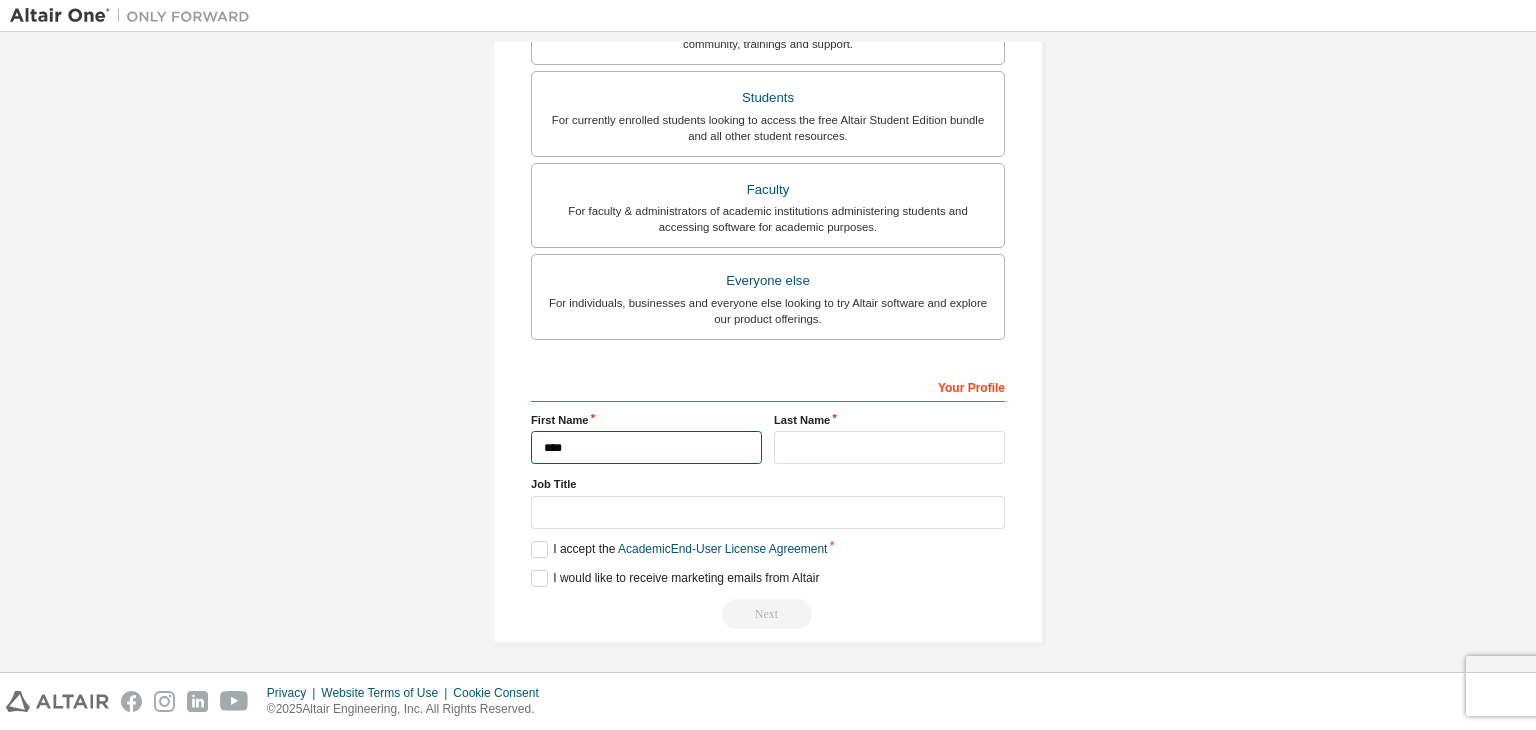 type on "****" 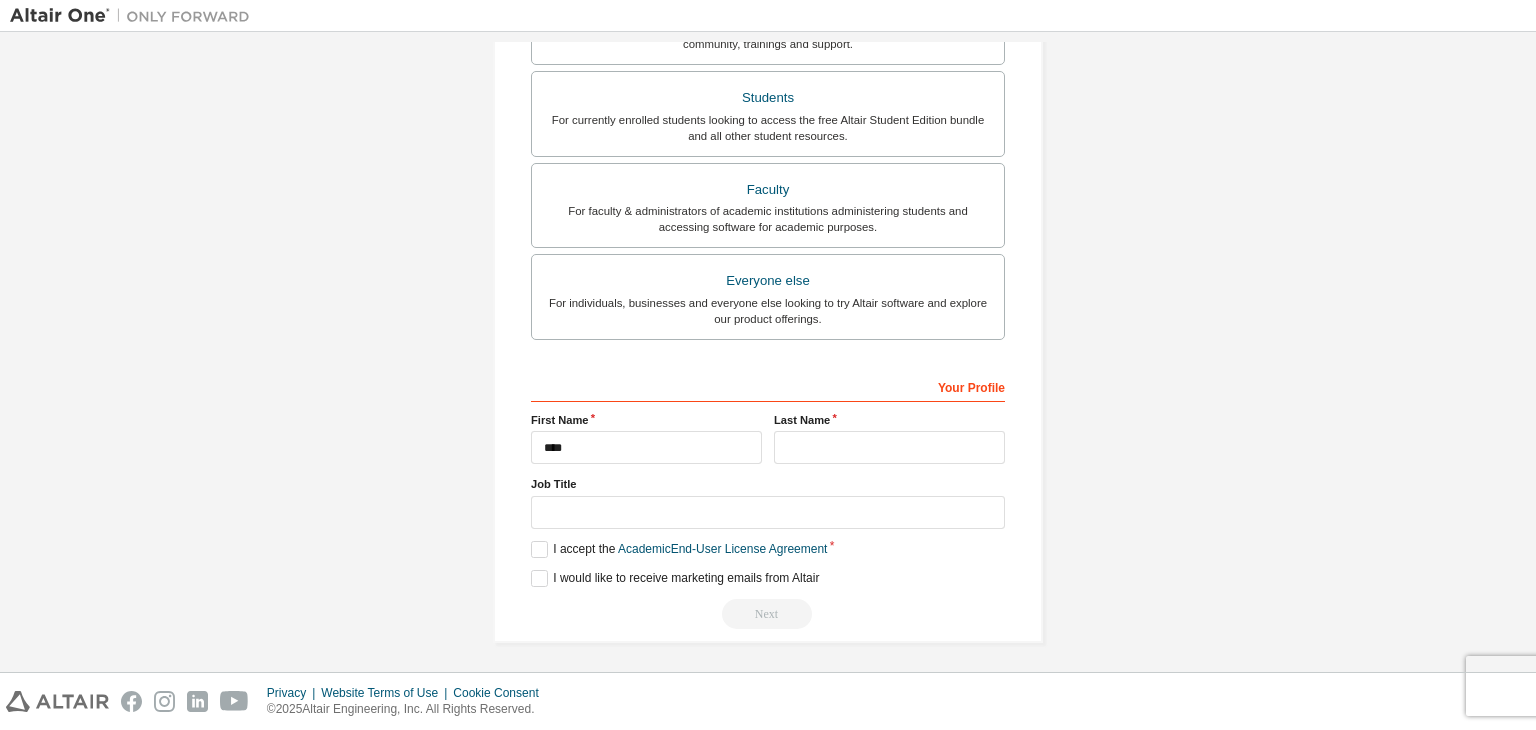 drag, startPoint x: 847, startPoint y: 420, endPoint x: 841, endPoint y: 435, distance: 16.155495 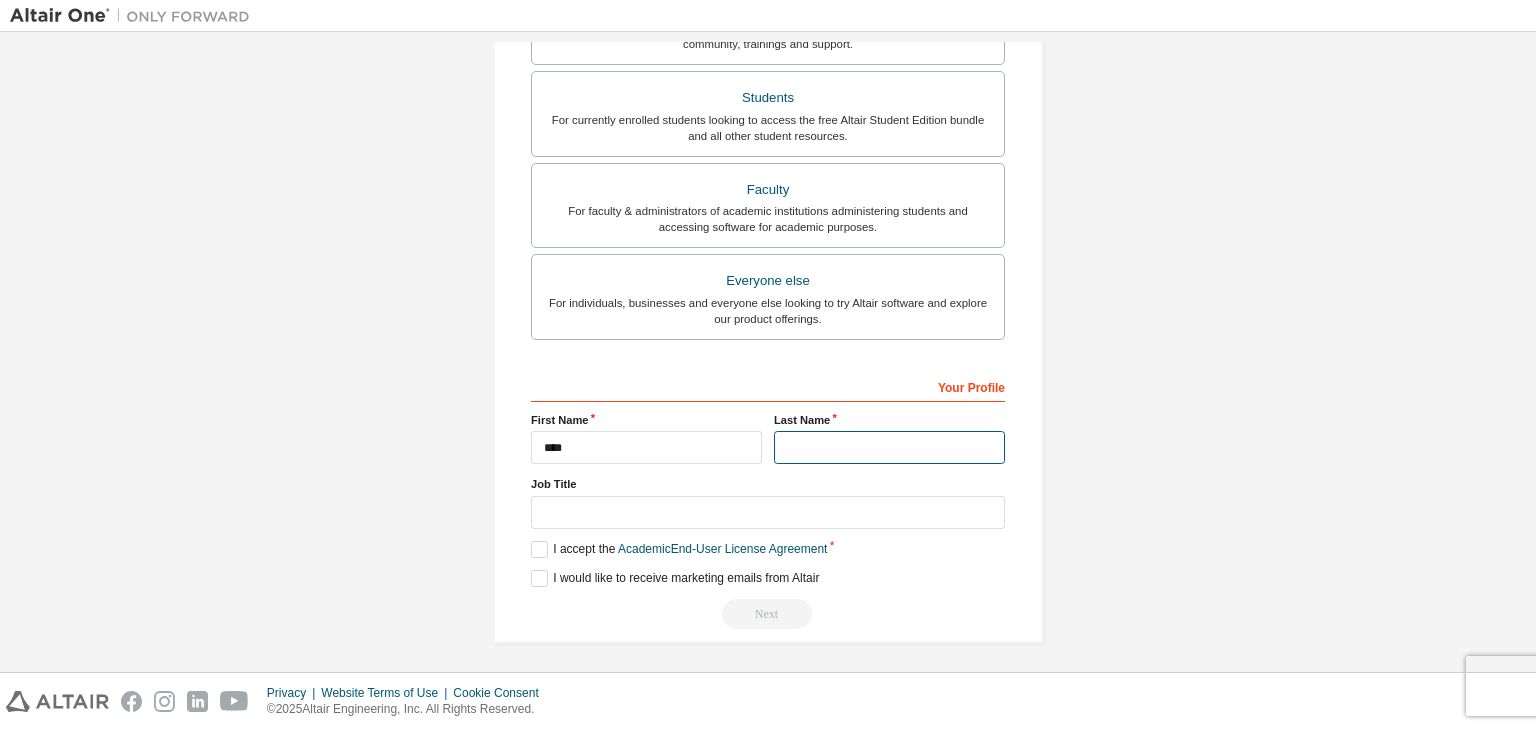 click at bounding box center (889, 447) 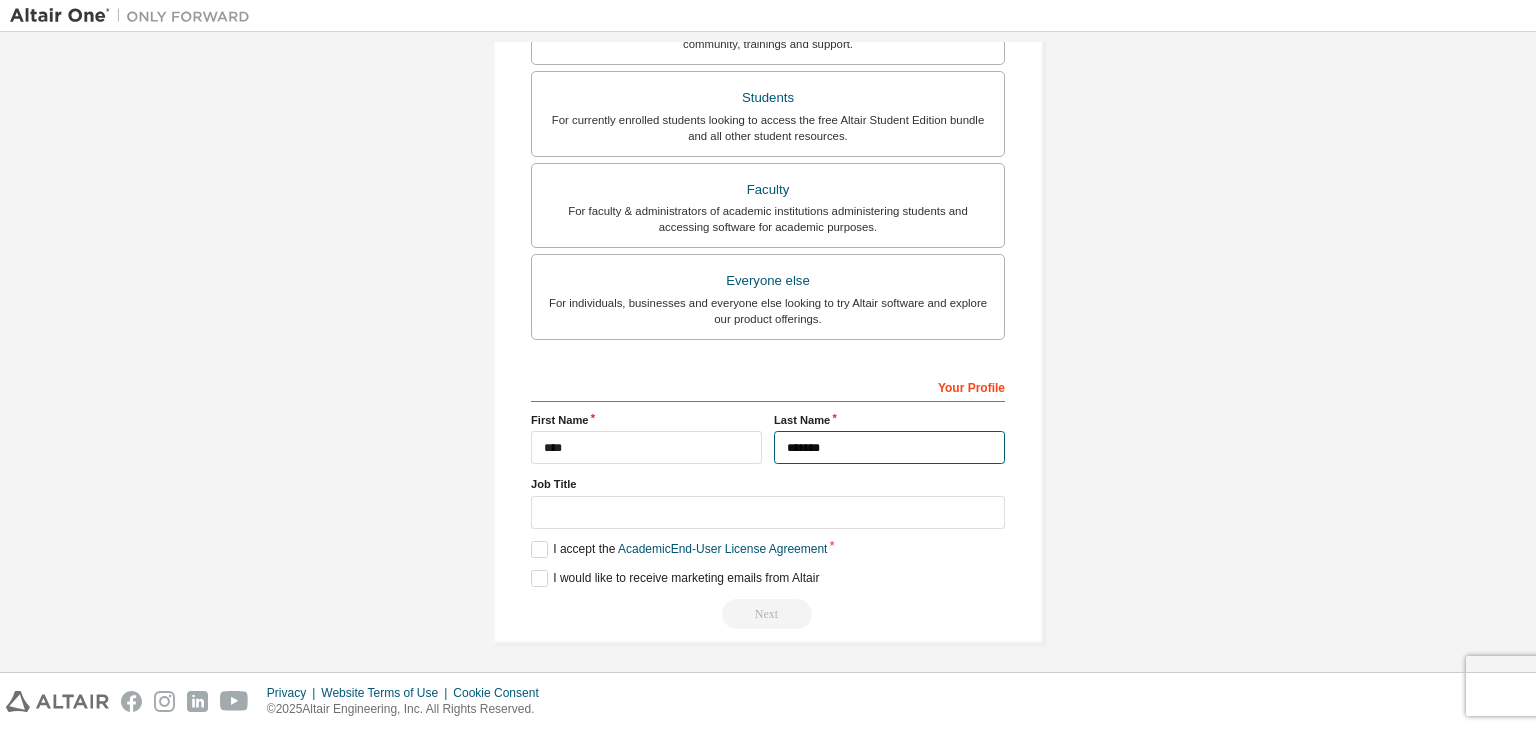 type on "*******" 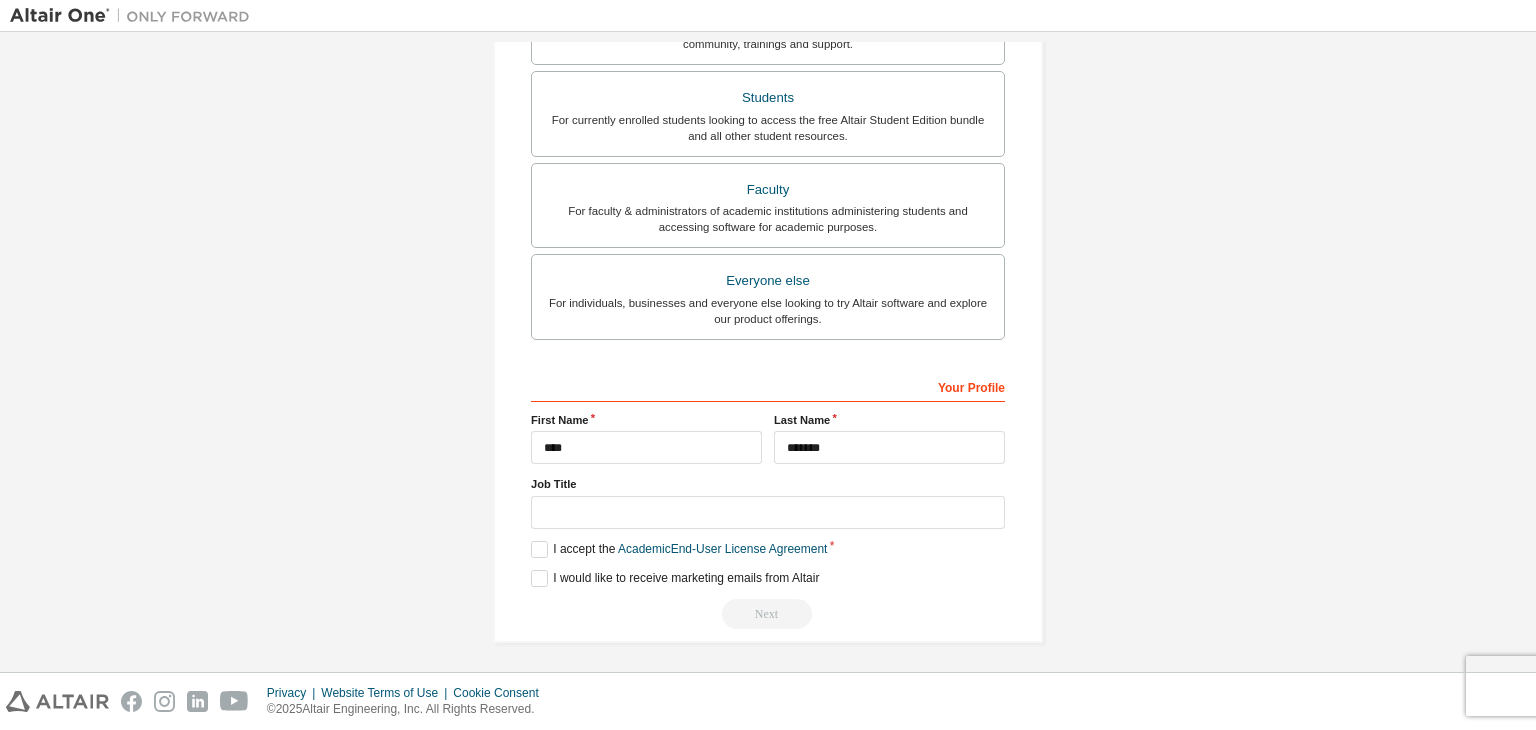 click on "Your Profile [FIRST] [LAST] Job Title Please provide [STATE]/[PROVINCE] to help us route sales and support resources to you more efficiently. I accept the   Academic   End-User License Agreement I would like to receive marketing emails from Altair Next" at bounding box center (768, 499) 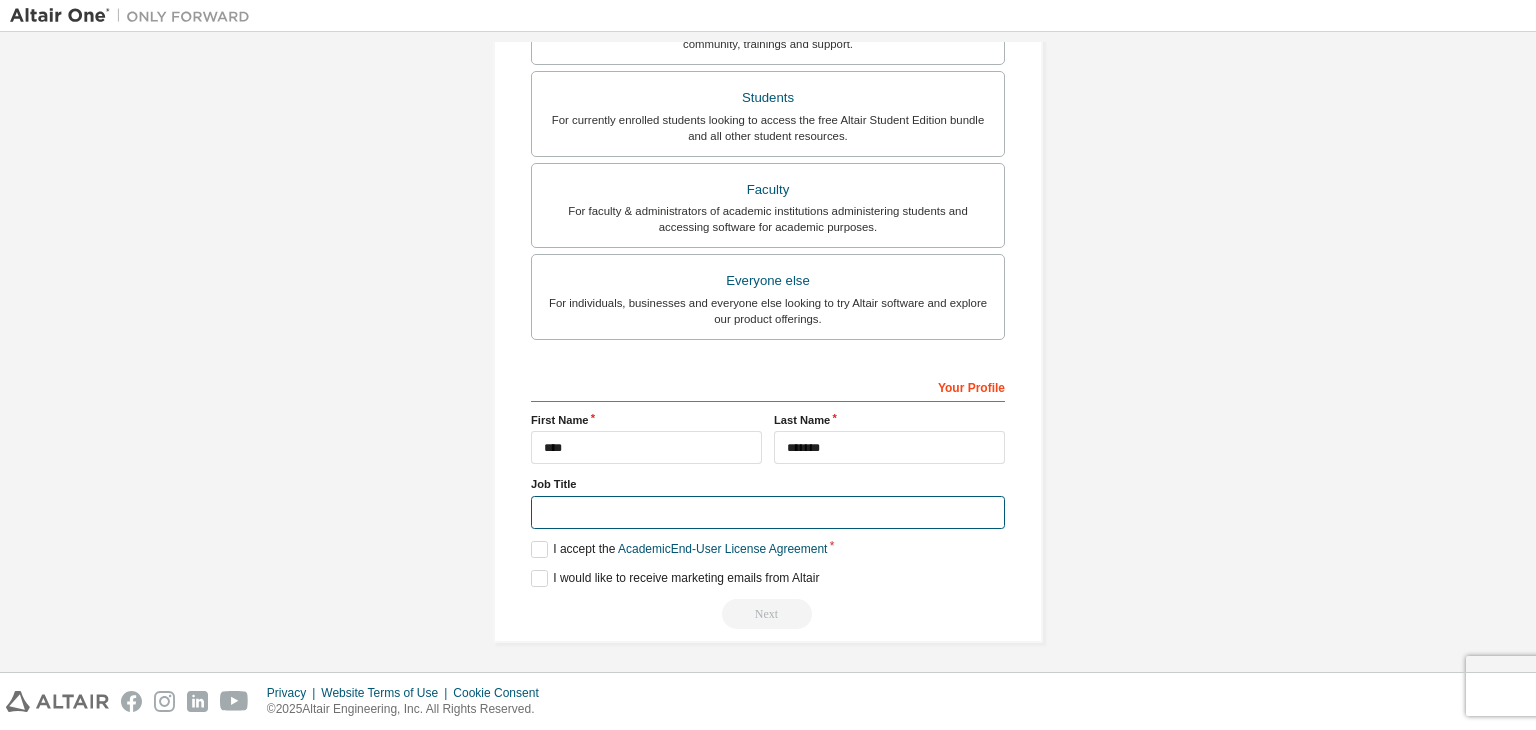 click at bounding box center [768, 512] 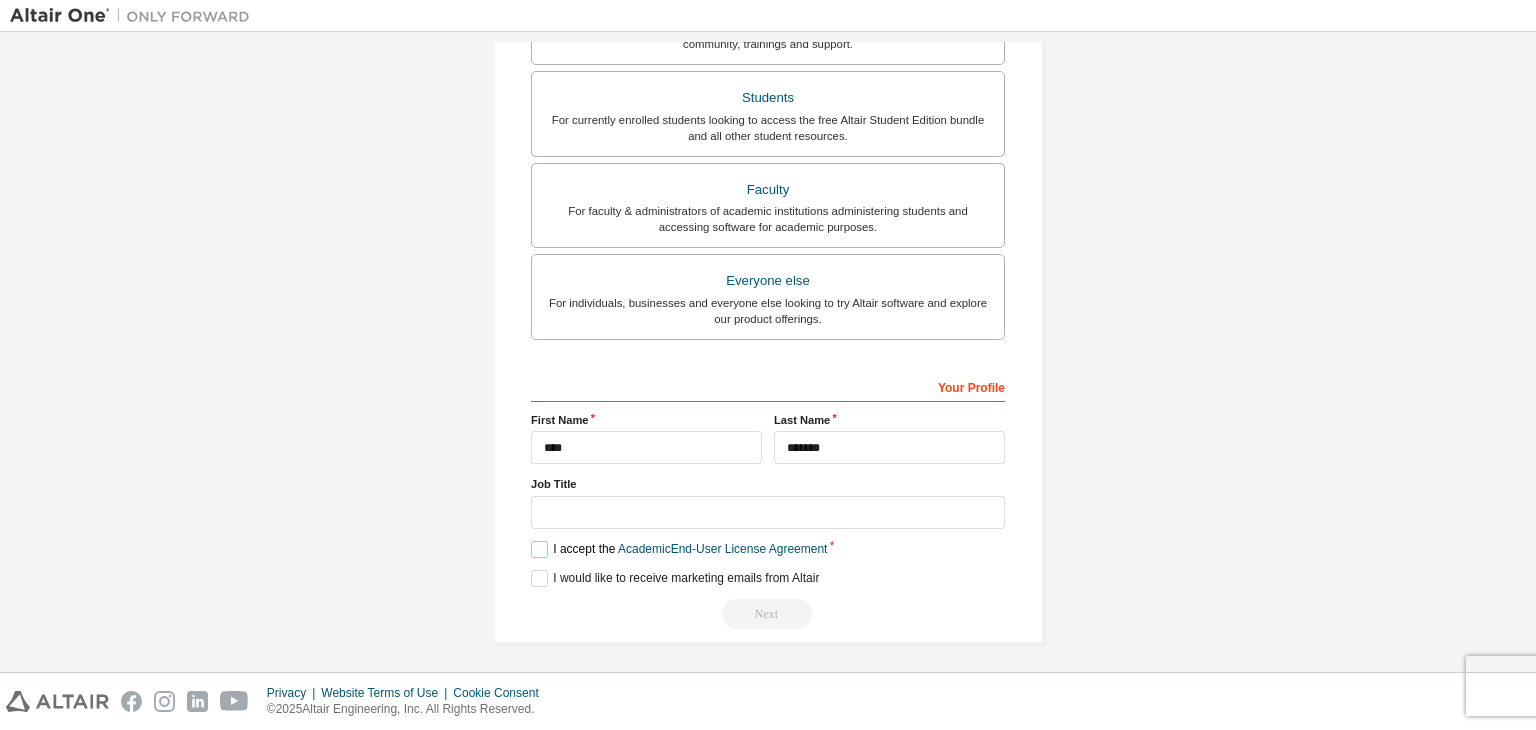 click on "I accept the   Academic   End-User License Agreement" at bounding box center [679, 549] 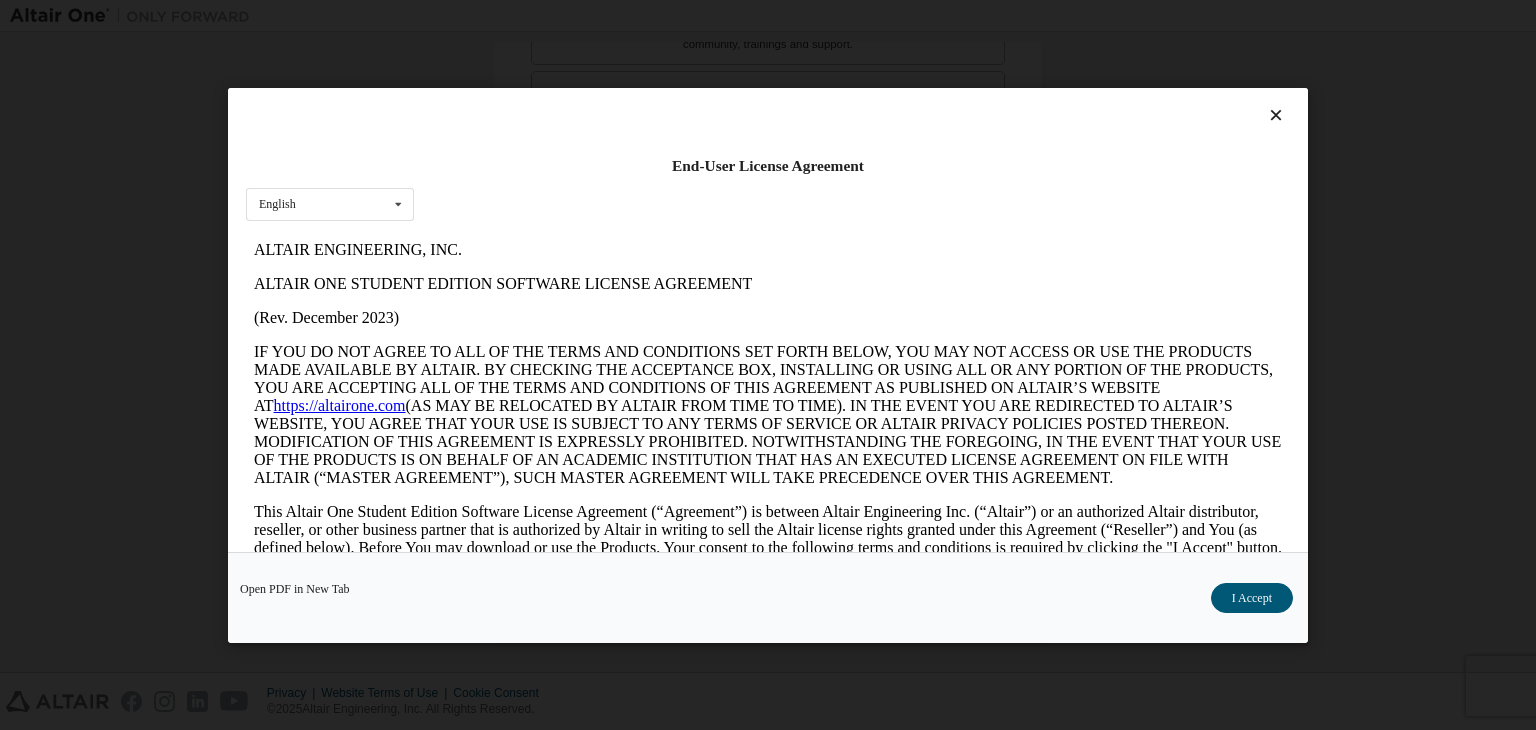 scroll, scrollTop: 0, scrollLeft: 0, axis: both 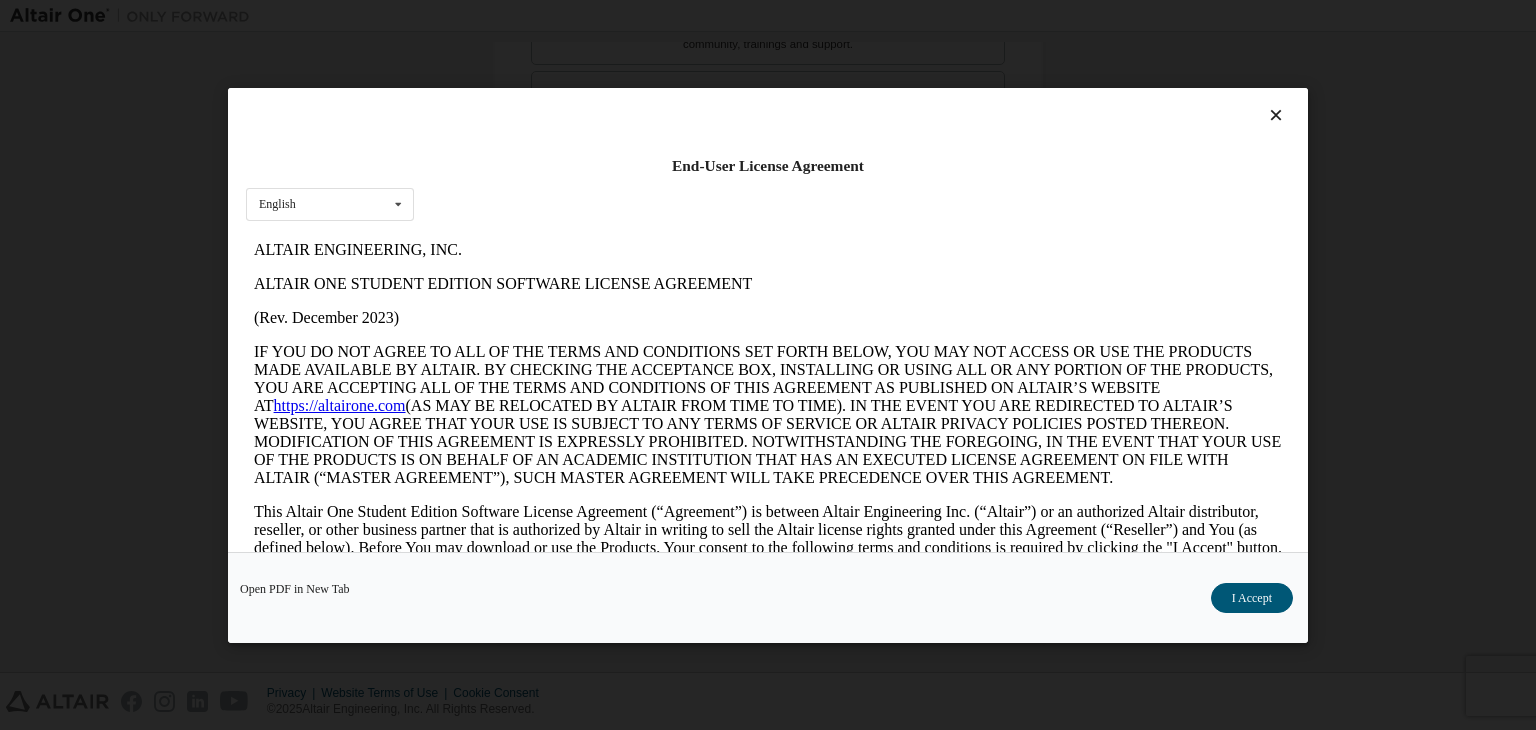 drag, startPoint x: 1231, startPoint y: 595, endPoint x: 1049, endPoint y: 589, distance: 182.09888 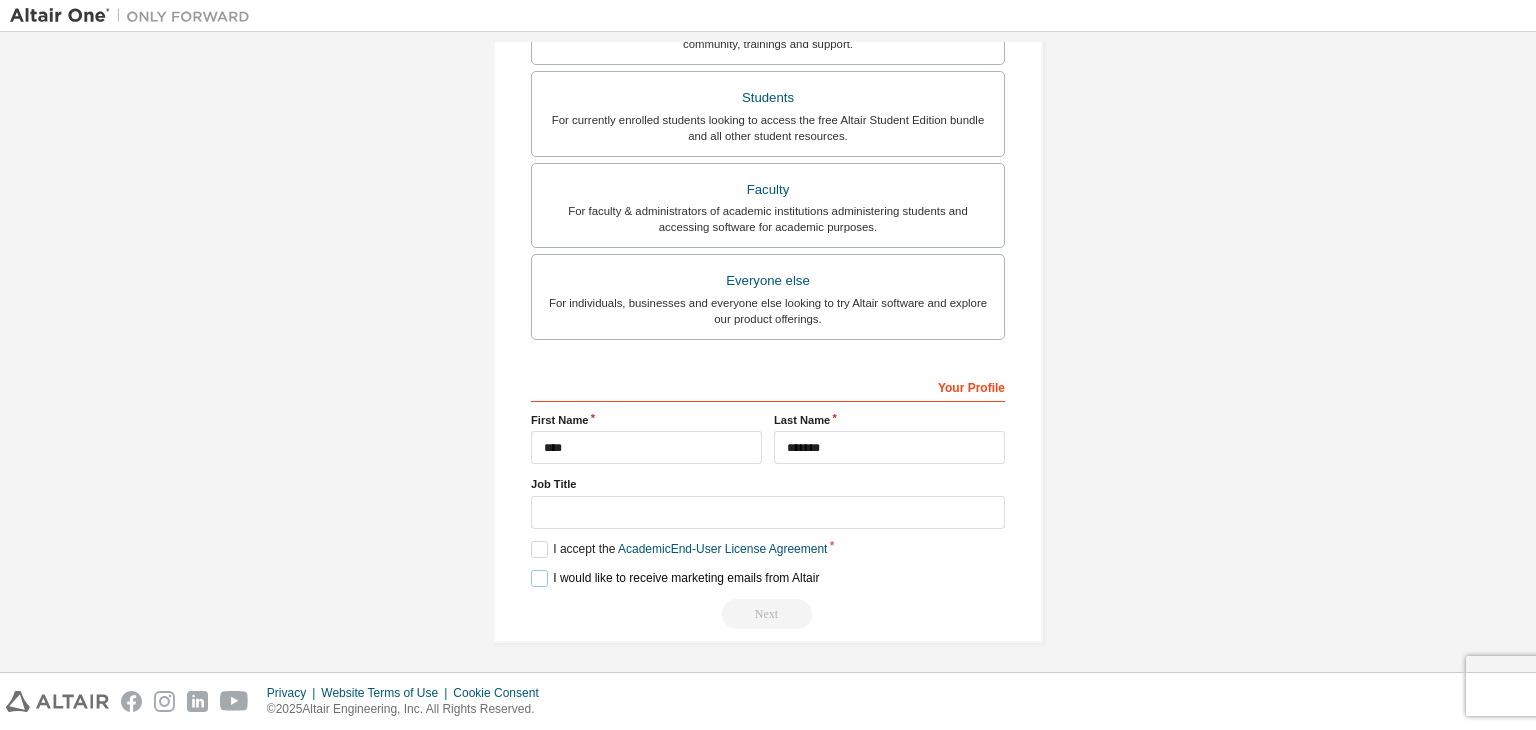 click on "I would like to receive marketing emails from Altair" at bounding box center (675, 578) 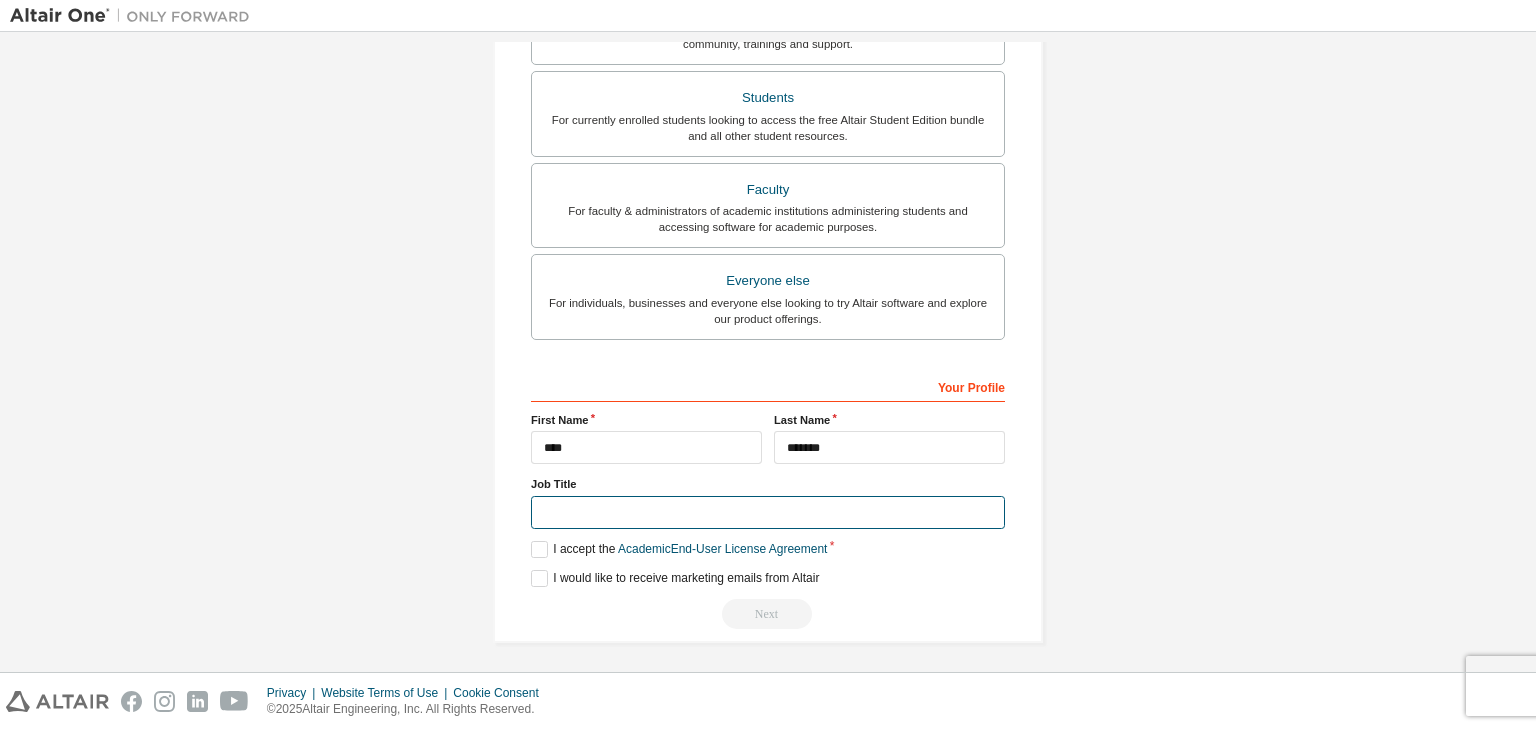 click at bounding box center [768, 512] 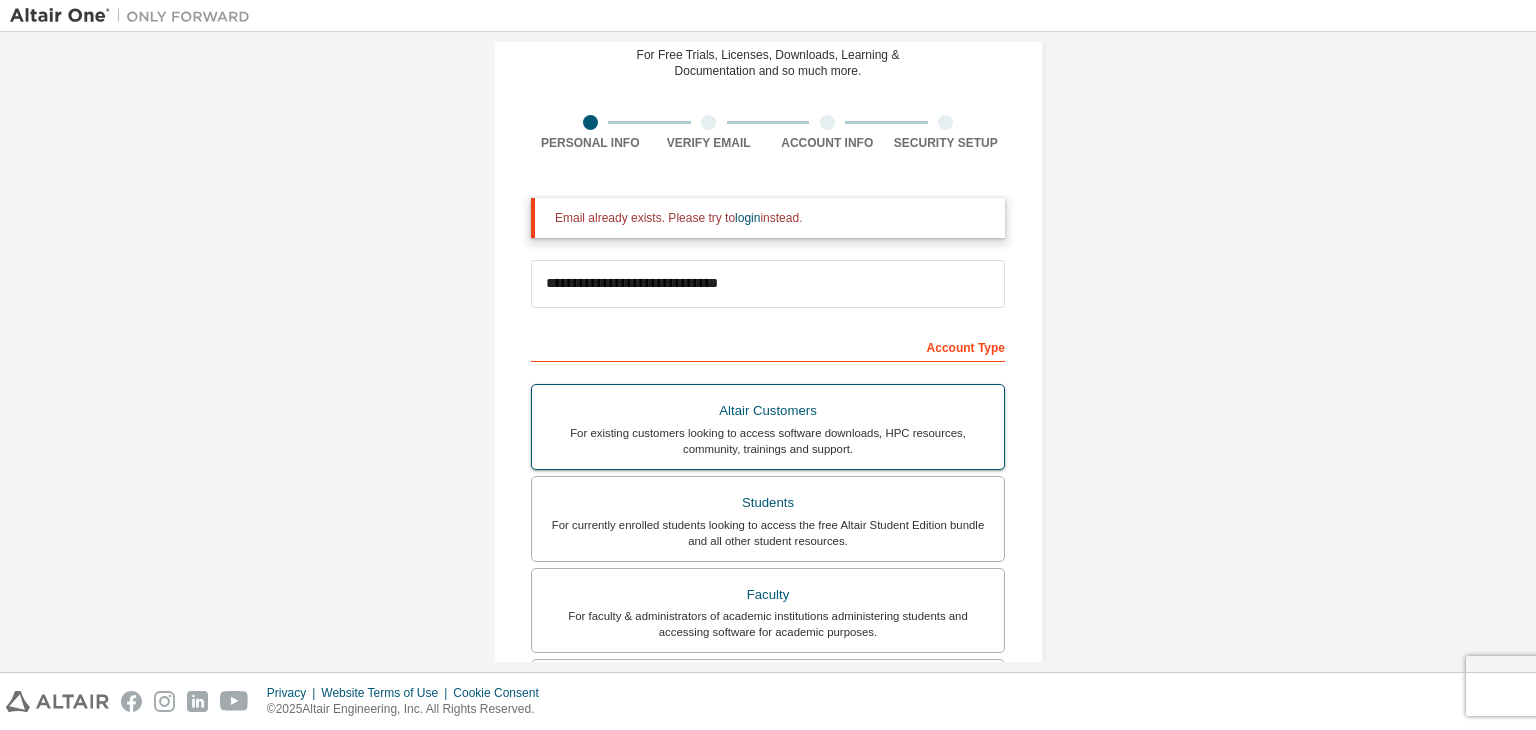 scroll, scrollTop: 100, scrollLeft: 0, axis: vertical 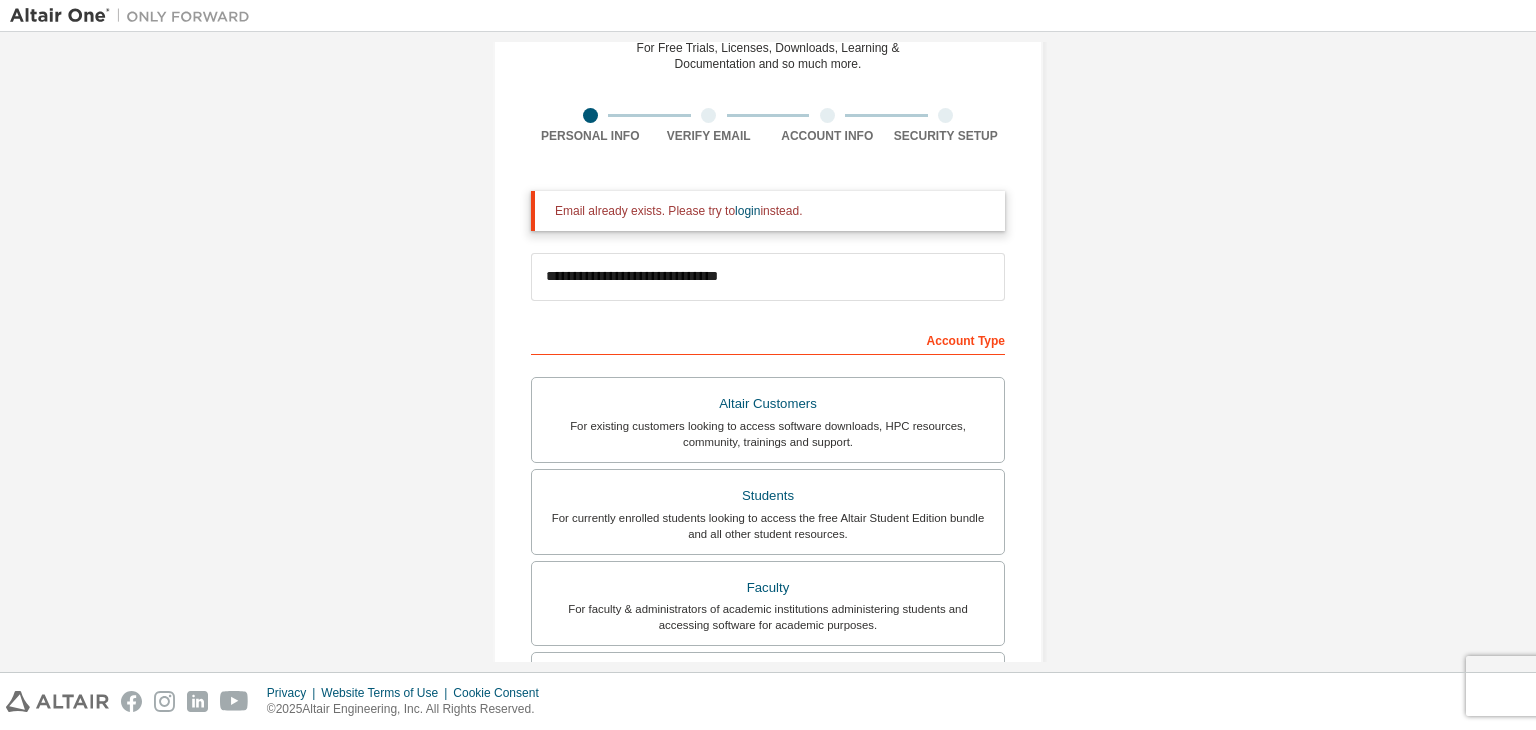 click on "Account Type" at bounding box center (768, 339) 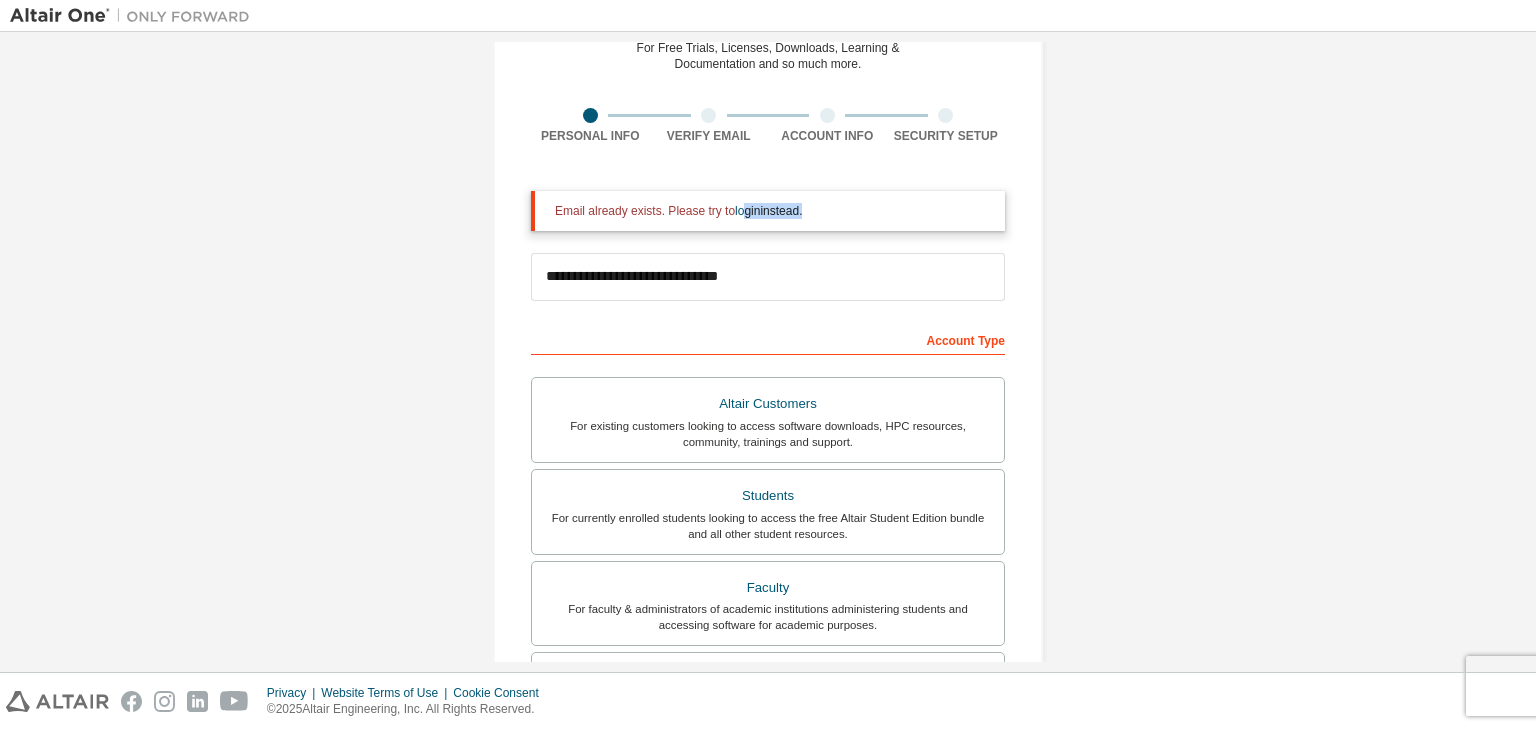 click on "**********" at bounding box center (768, 608) 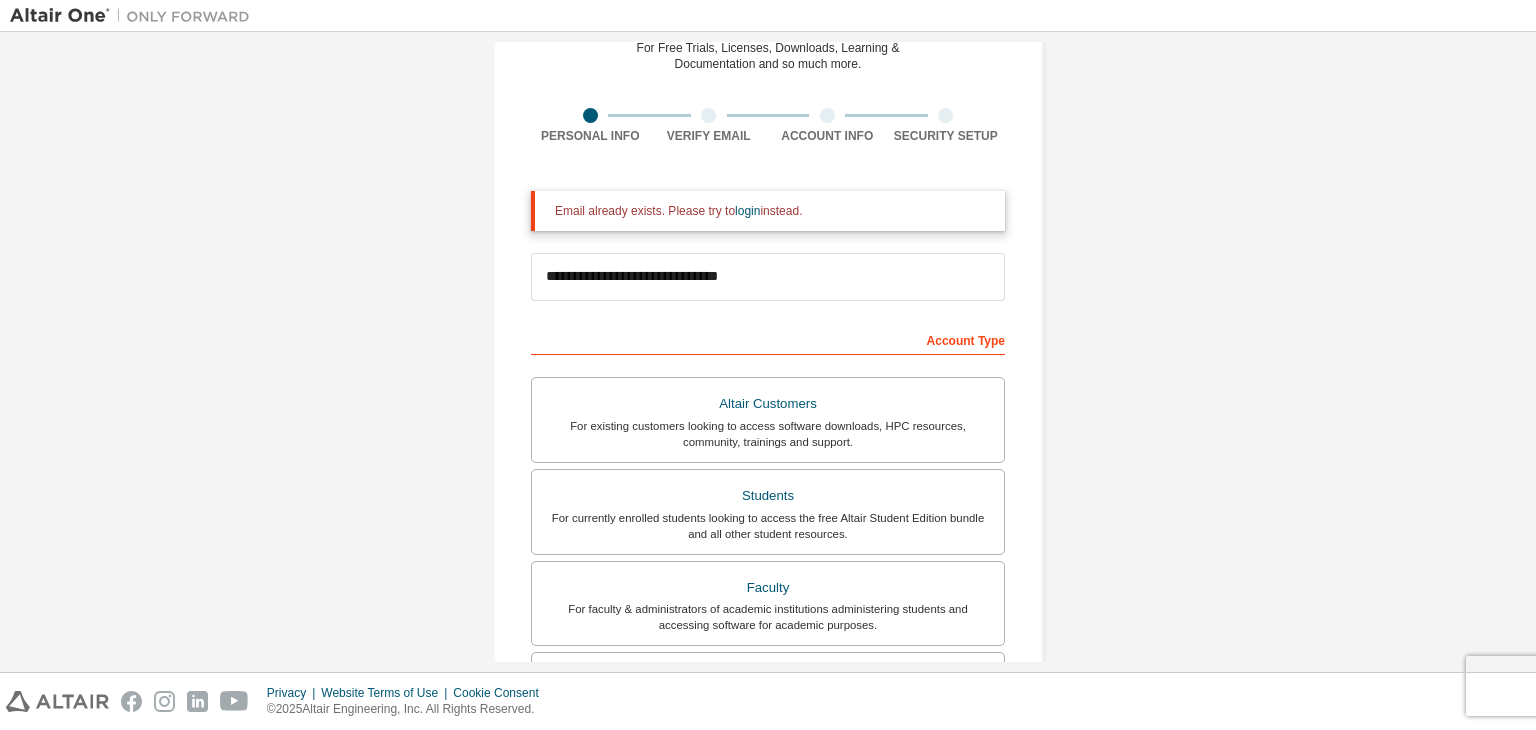 click on "Email already exists. Please try to  login  instead." at bounding box center (772, 211) 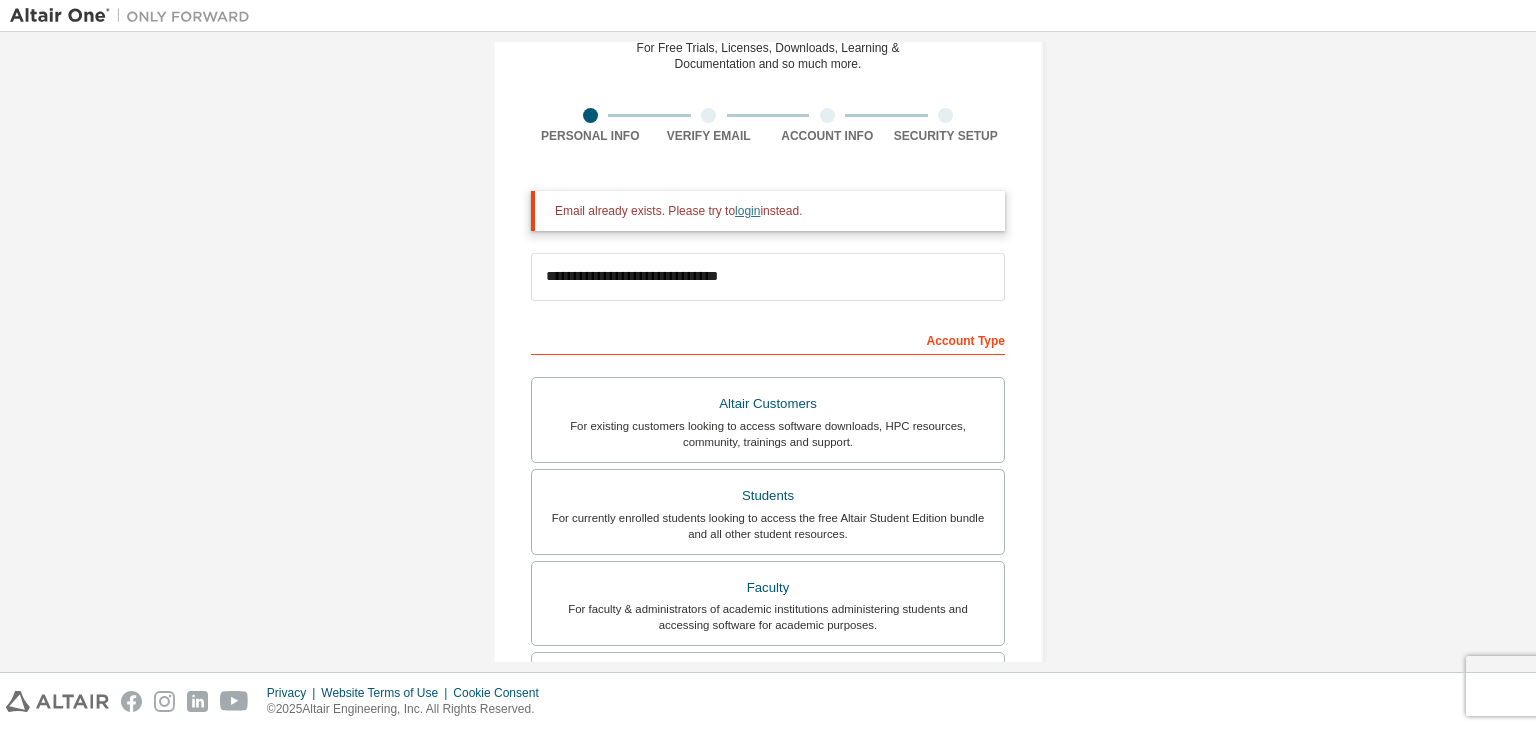 click on "login" at bounding box center [747, 211] 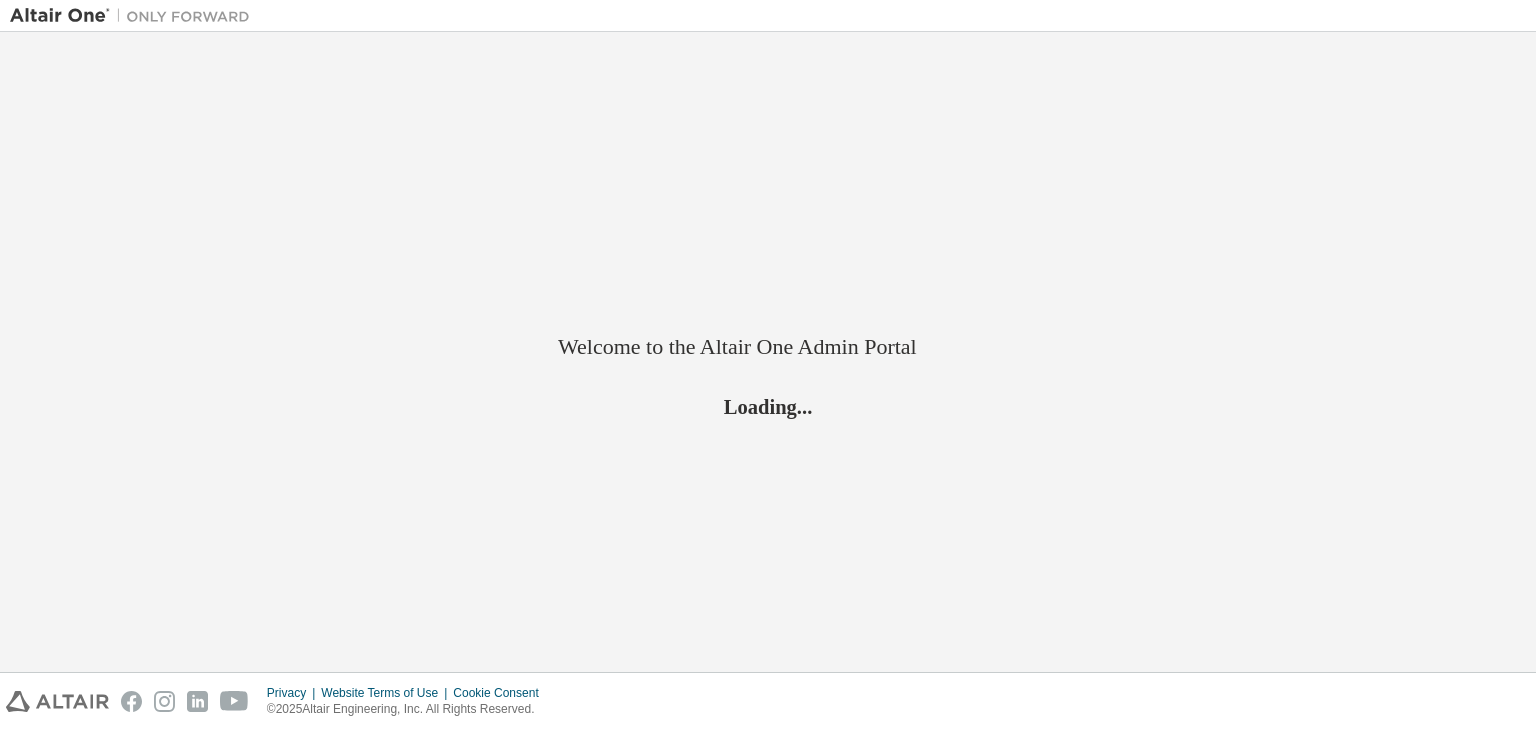 scroll, scrollTop: 0, scrollLeft: 0, axis: both 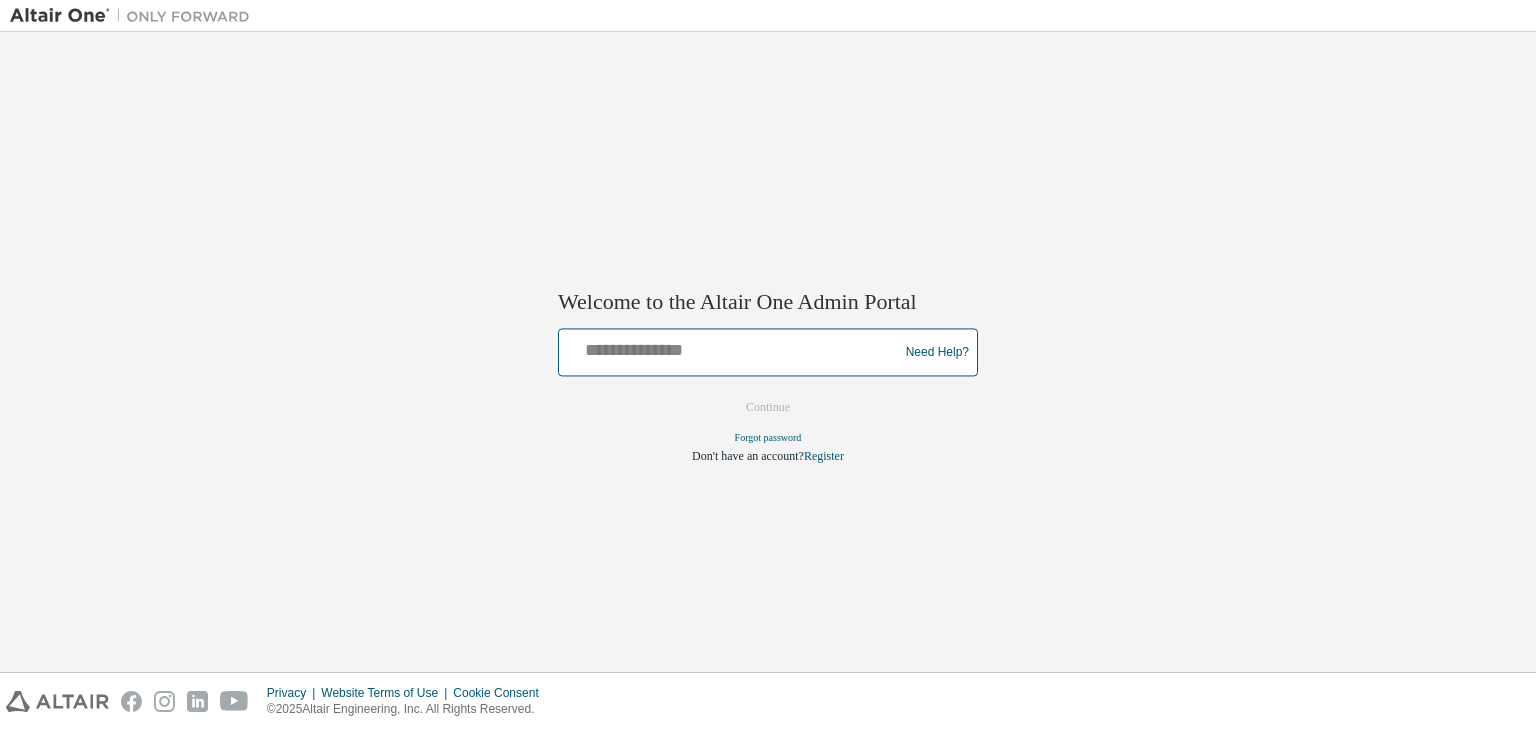 click at bounding box center (731, 348) 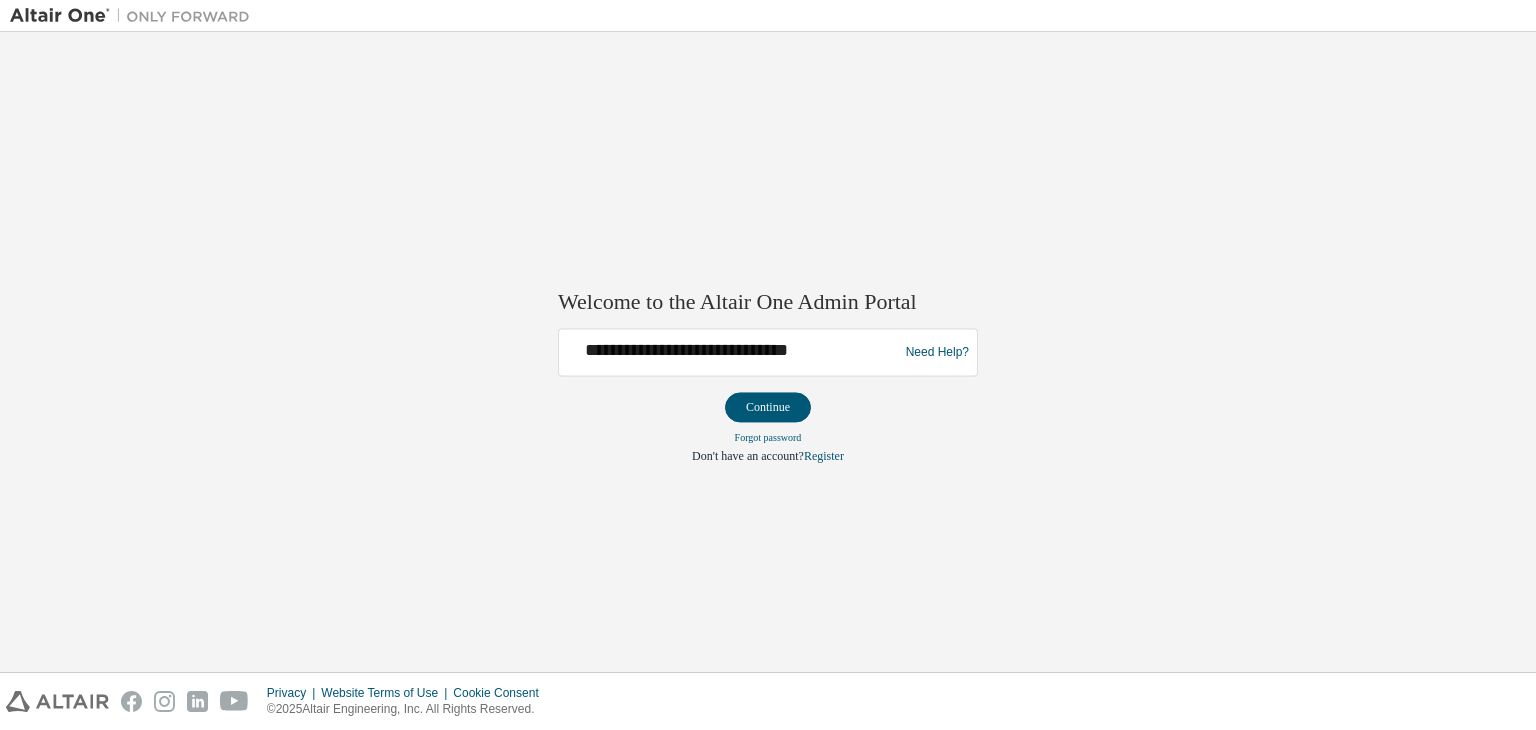 click on "Continue" at bounding box center (768, 408) 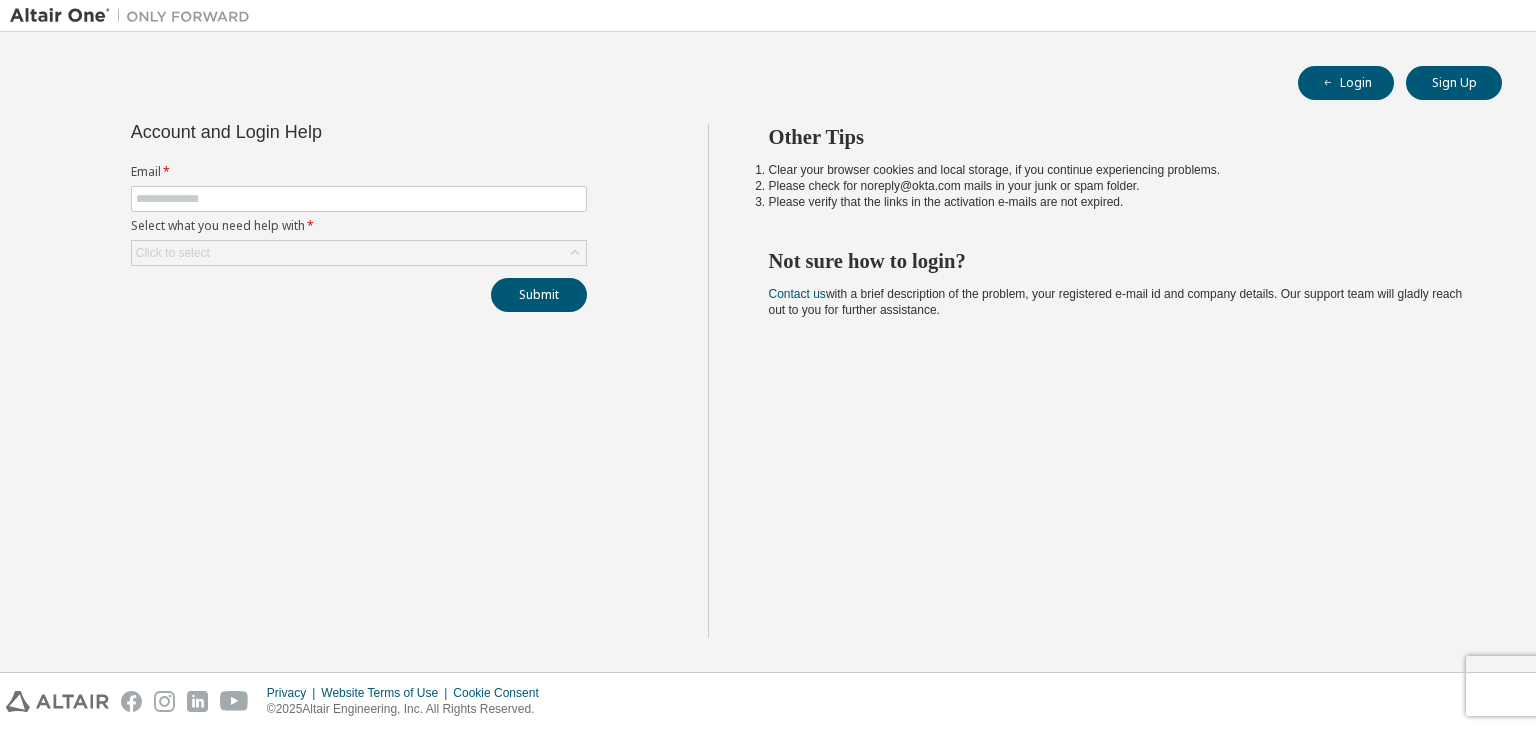 scroll, scrollTop: 0, scrollLeft: 0, axis: both 